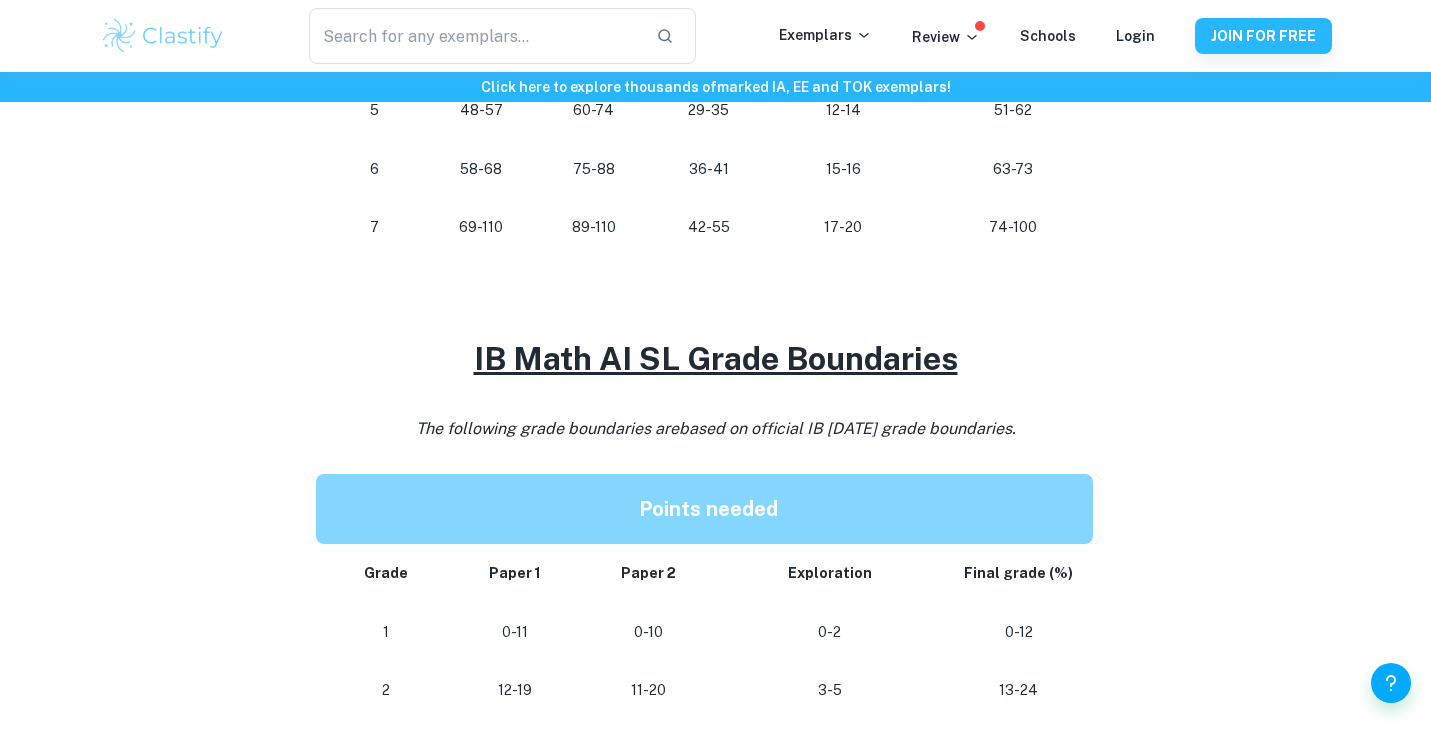 scroll, scrollTop: 1385, scrollLeft: 0, axis: vertical 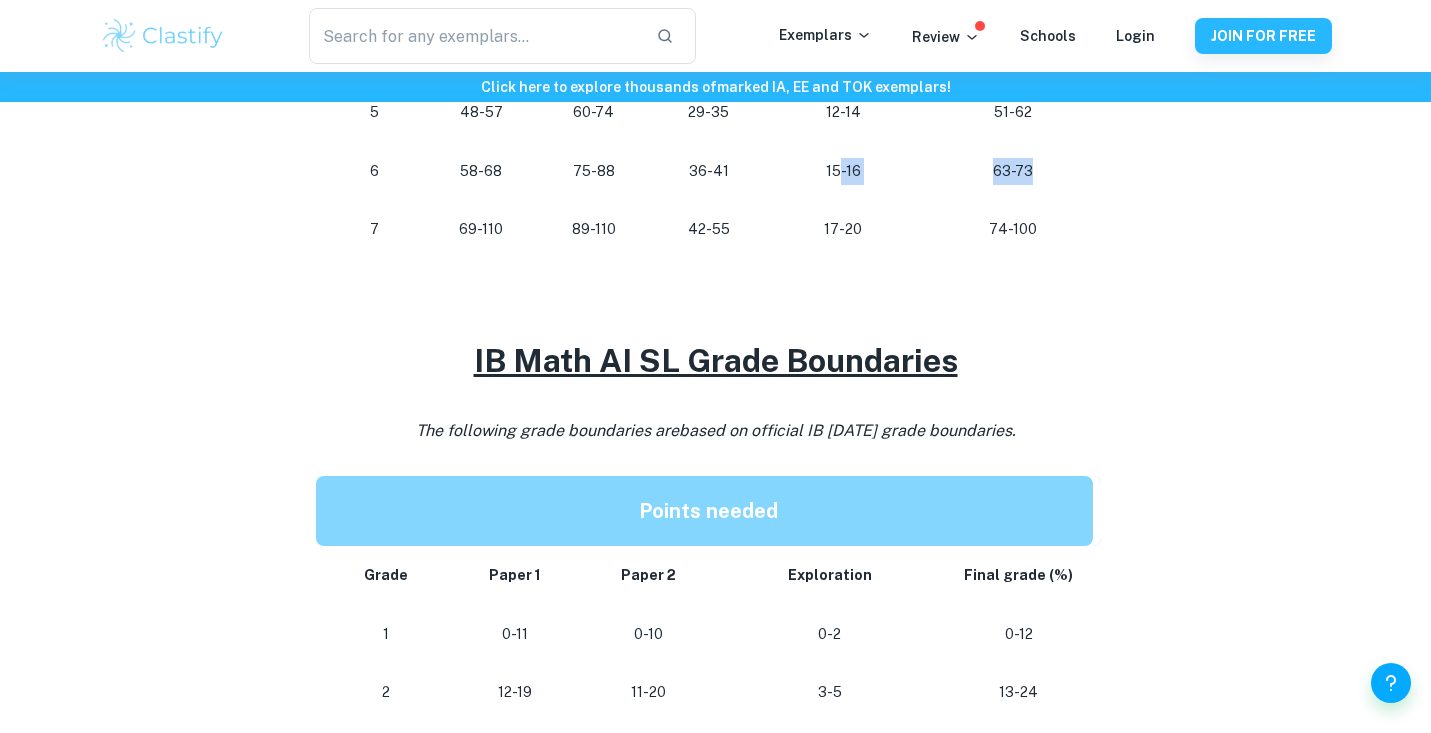 drag, startPoint x: 836, startPoint y: 517, endPoint x: 1101, endPoint y: 518, distance: 265.0019 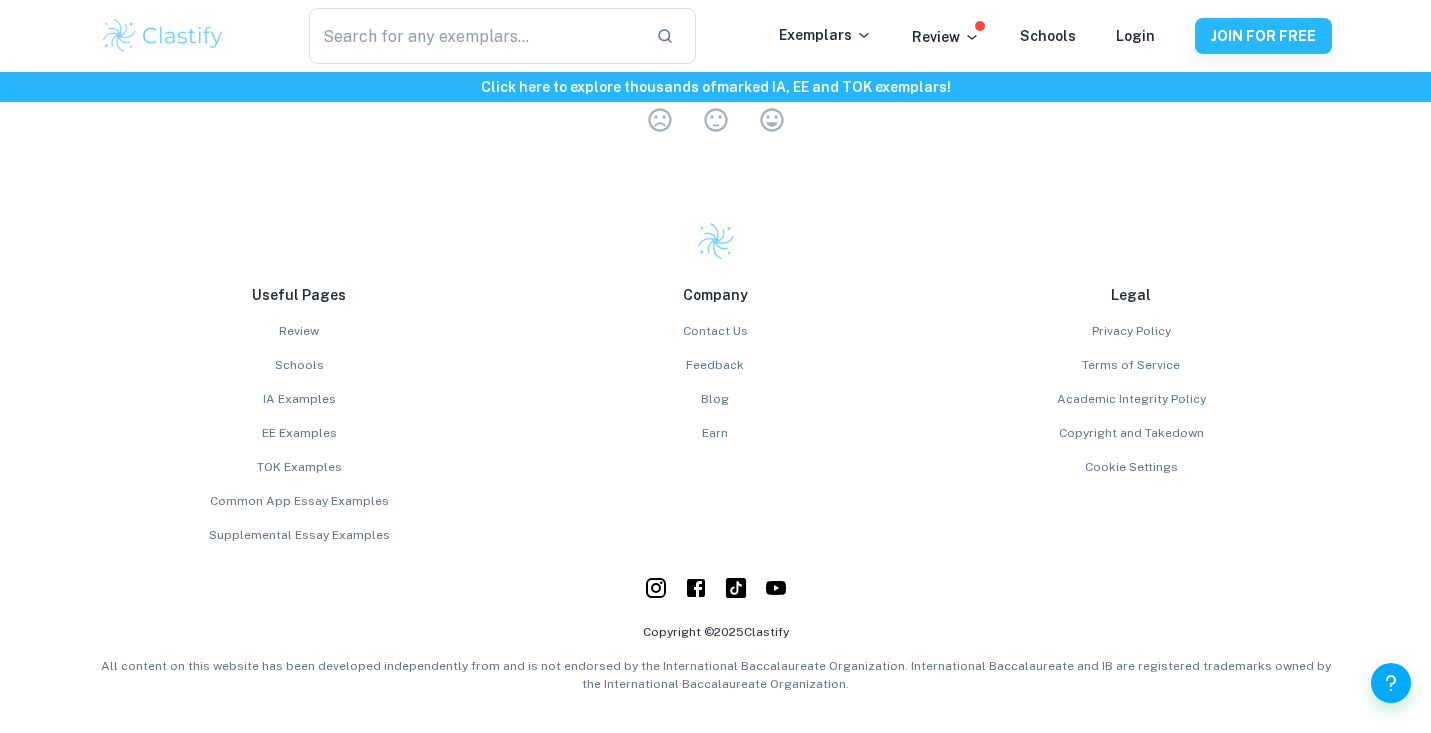 scroll, scrollTop: 3291, scrollLeft: 0, axis: vertical 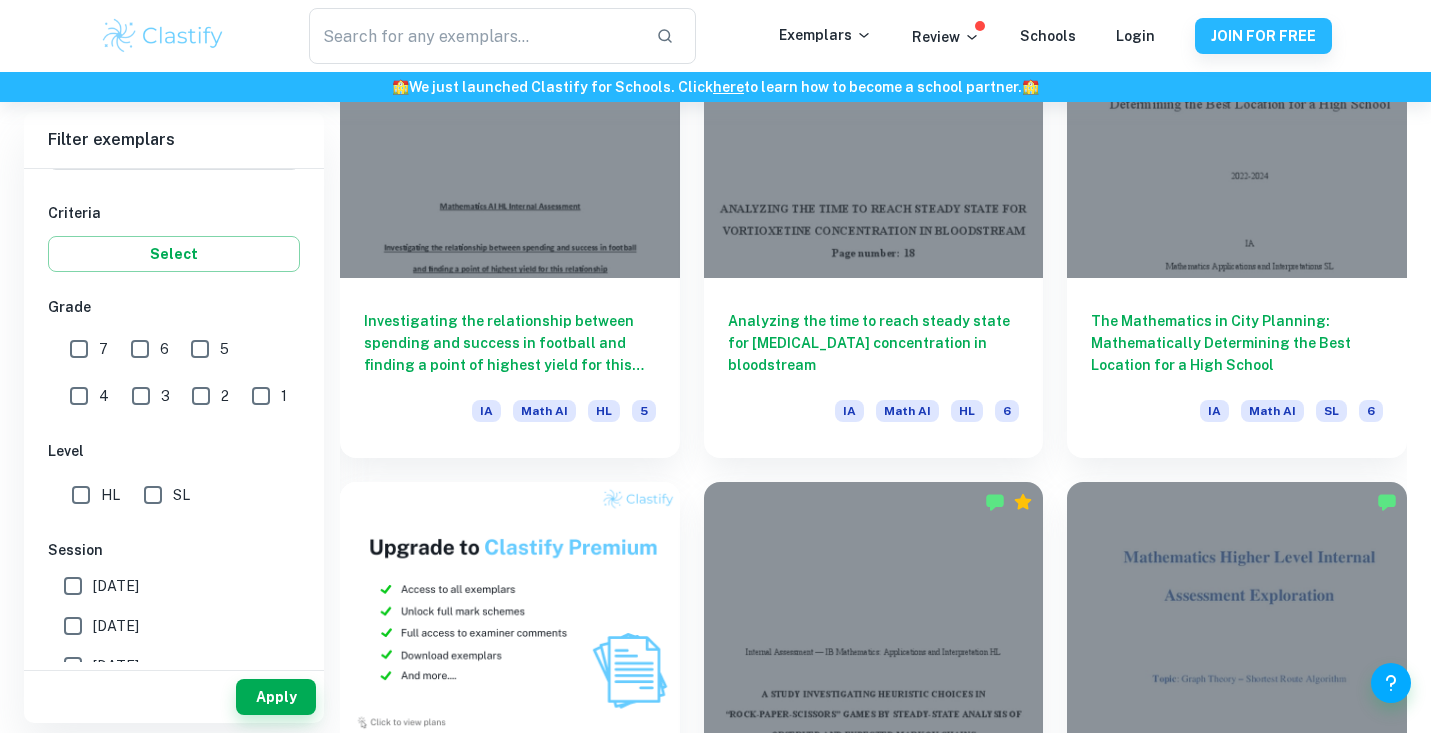 click on "7" at bounding box center (79, 349) 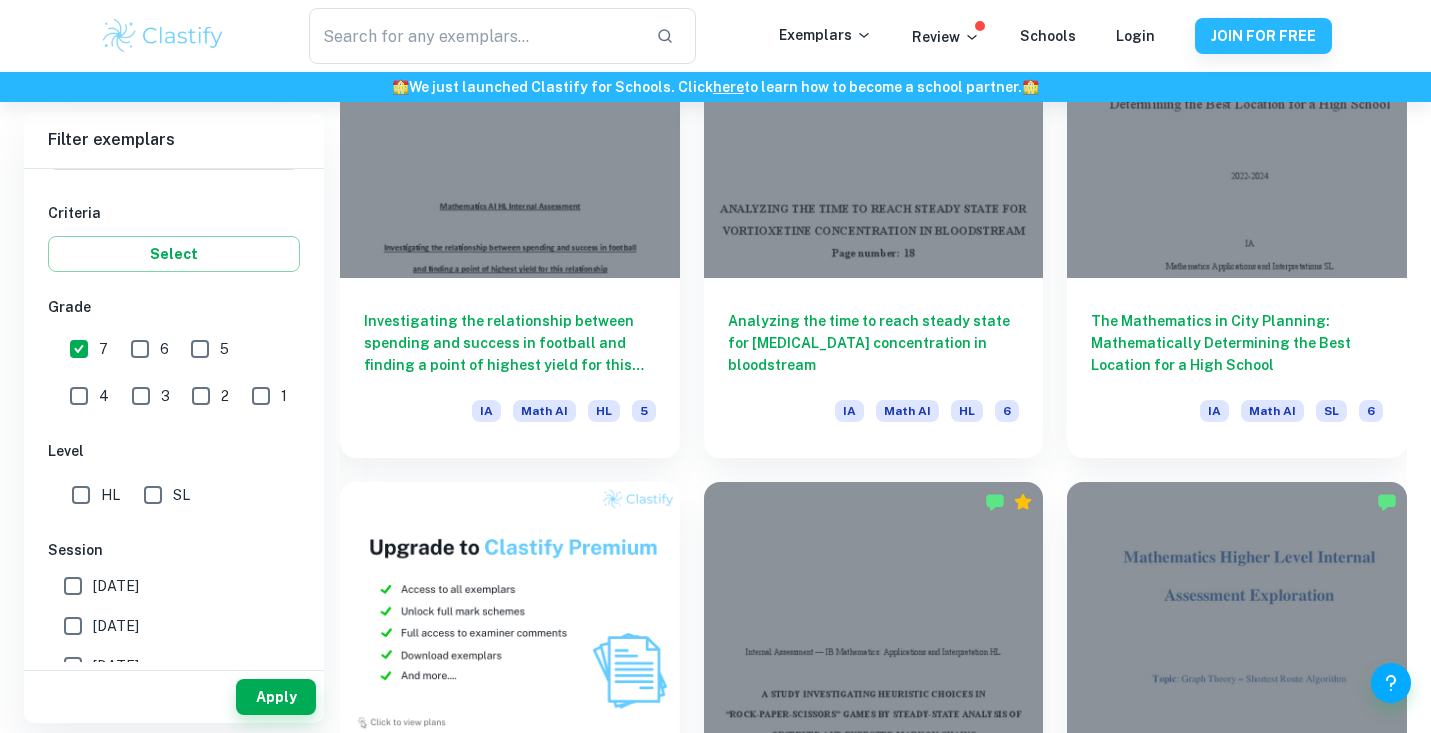 click on "SL" at bounding box center [153, 495] 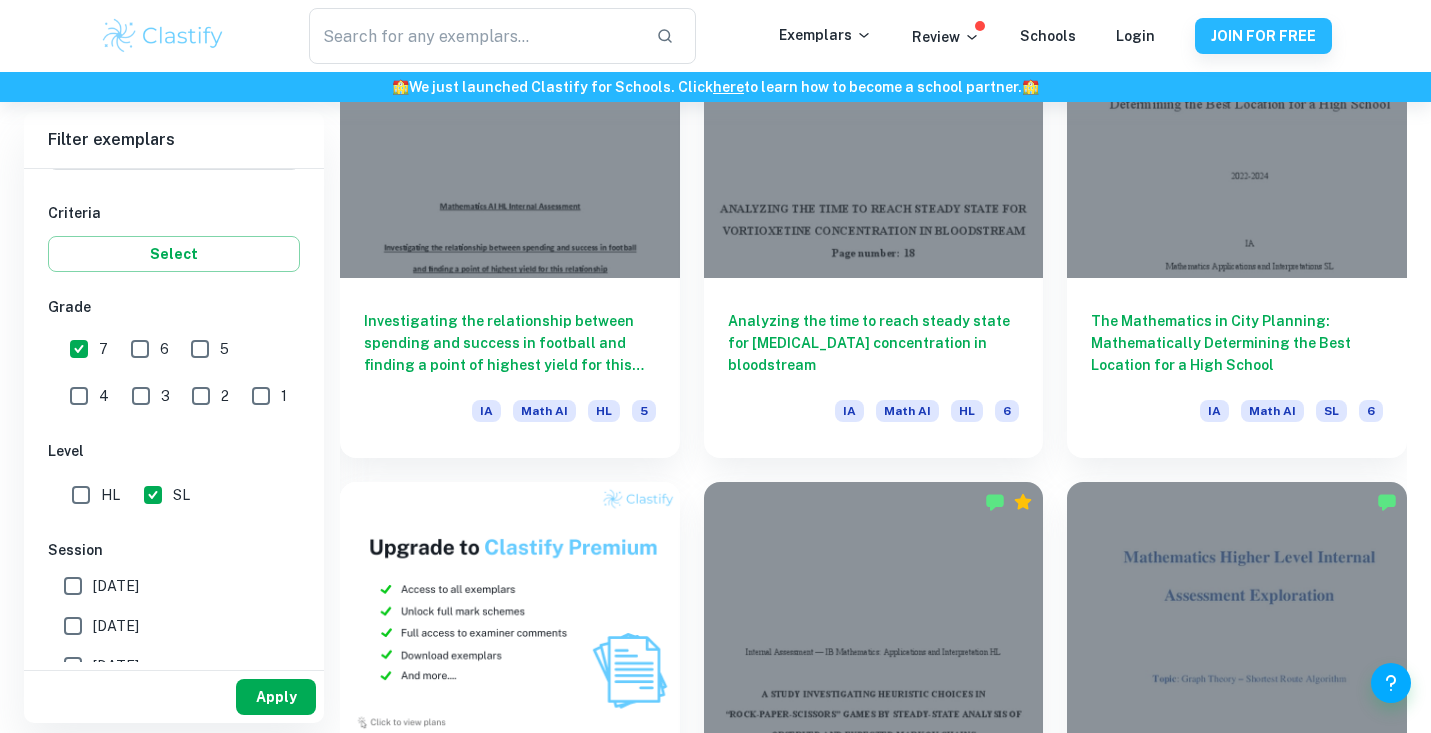 click on "Apply" at bounding box center (276, 697) 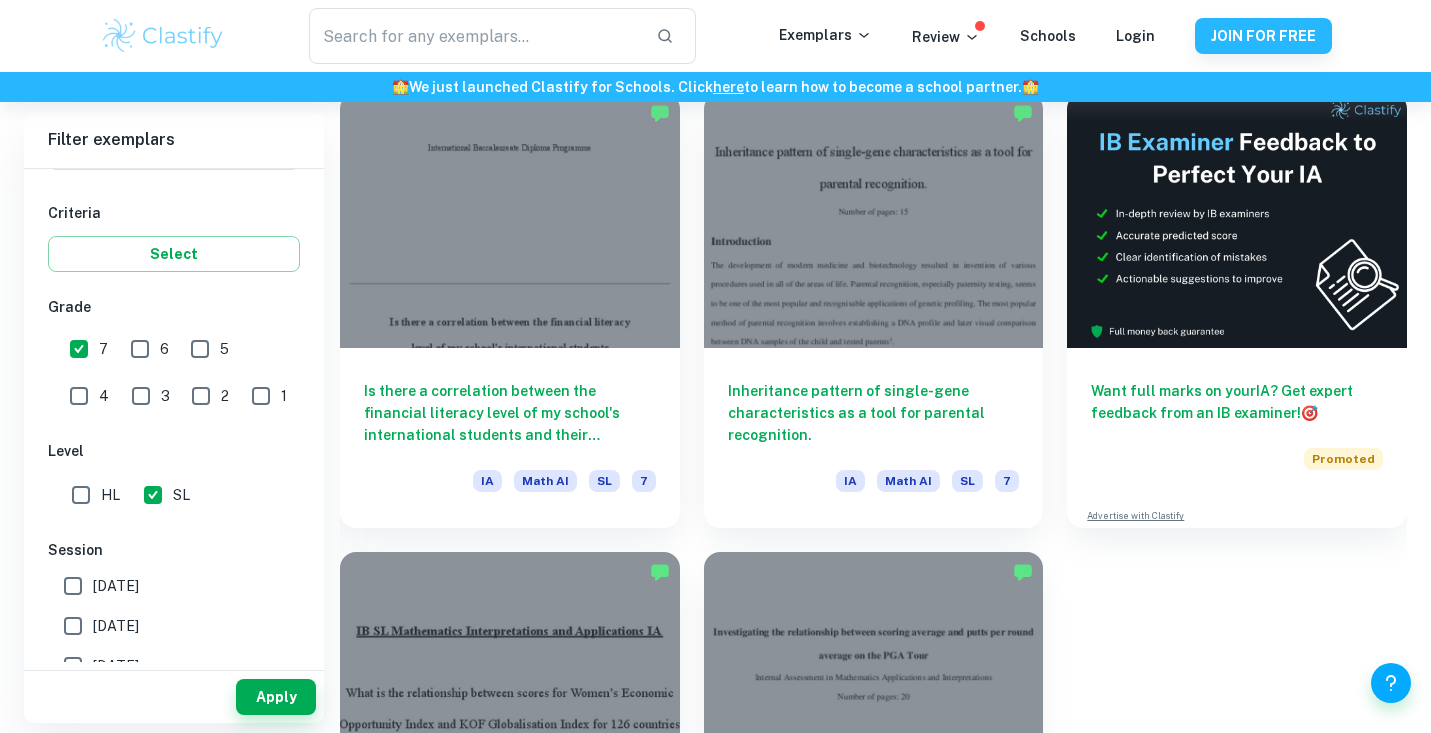 scroll, scrollTop: 864, scrollLeft: 0, axis: vertical 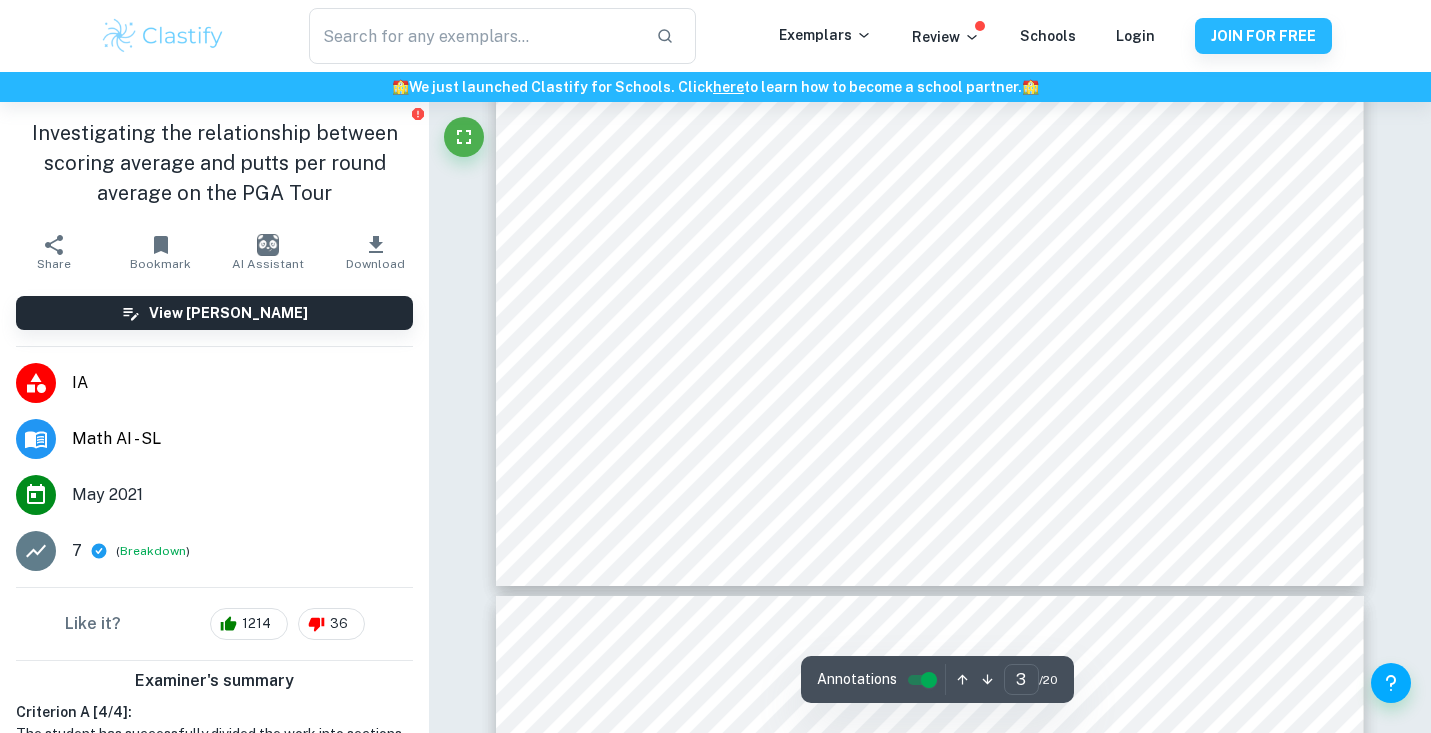 type on "4" 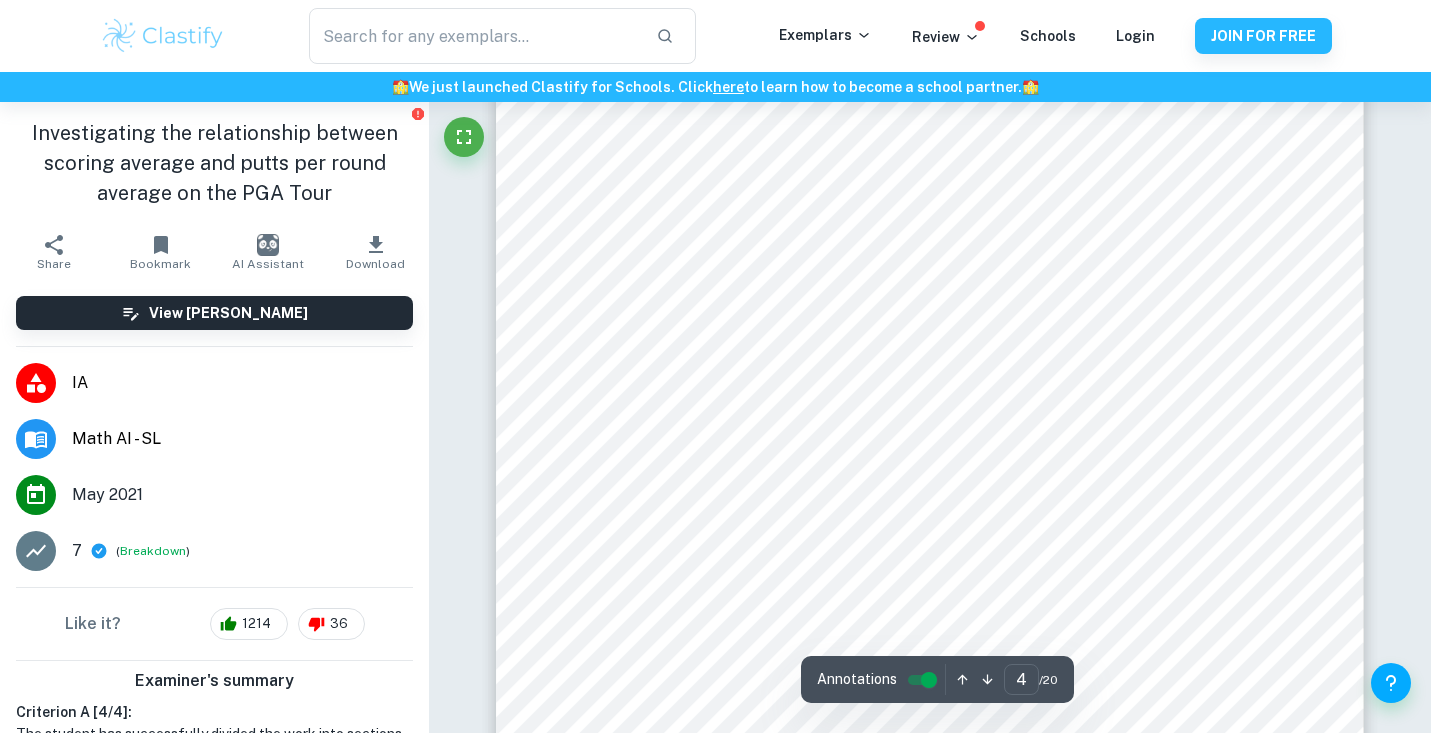 scroll, scrollTop: 4092, scrollLeft: 0, axis: vertical 